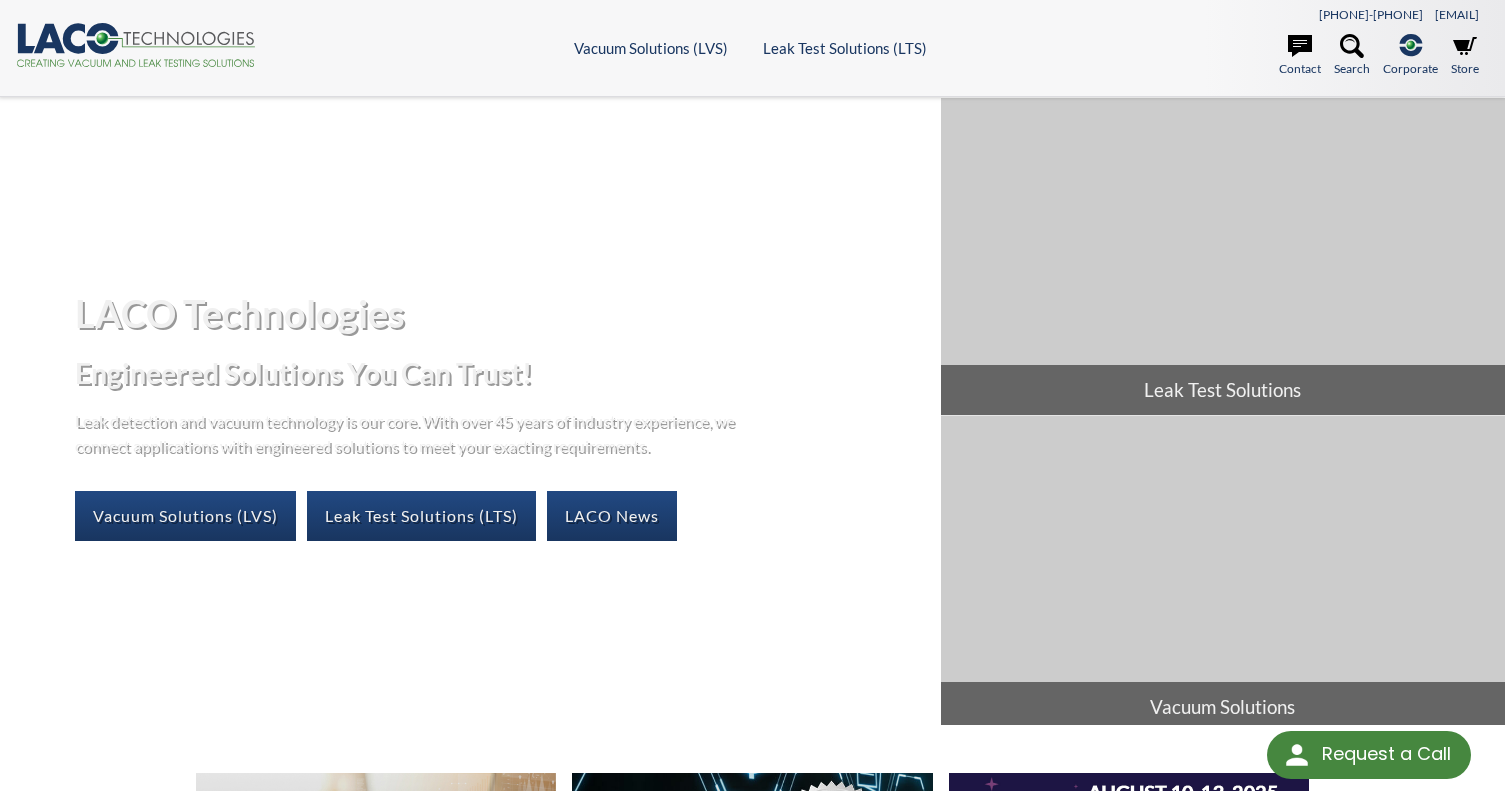 scroll, scrollTop: 0, scrollLeft: 0, axis: both 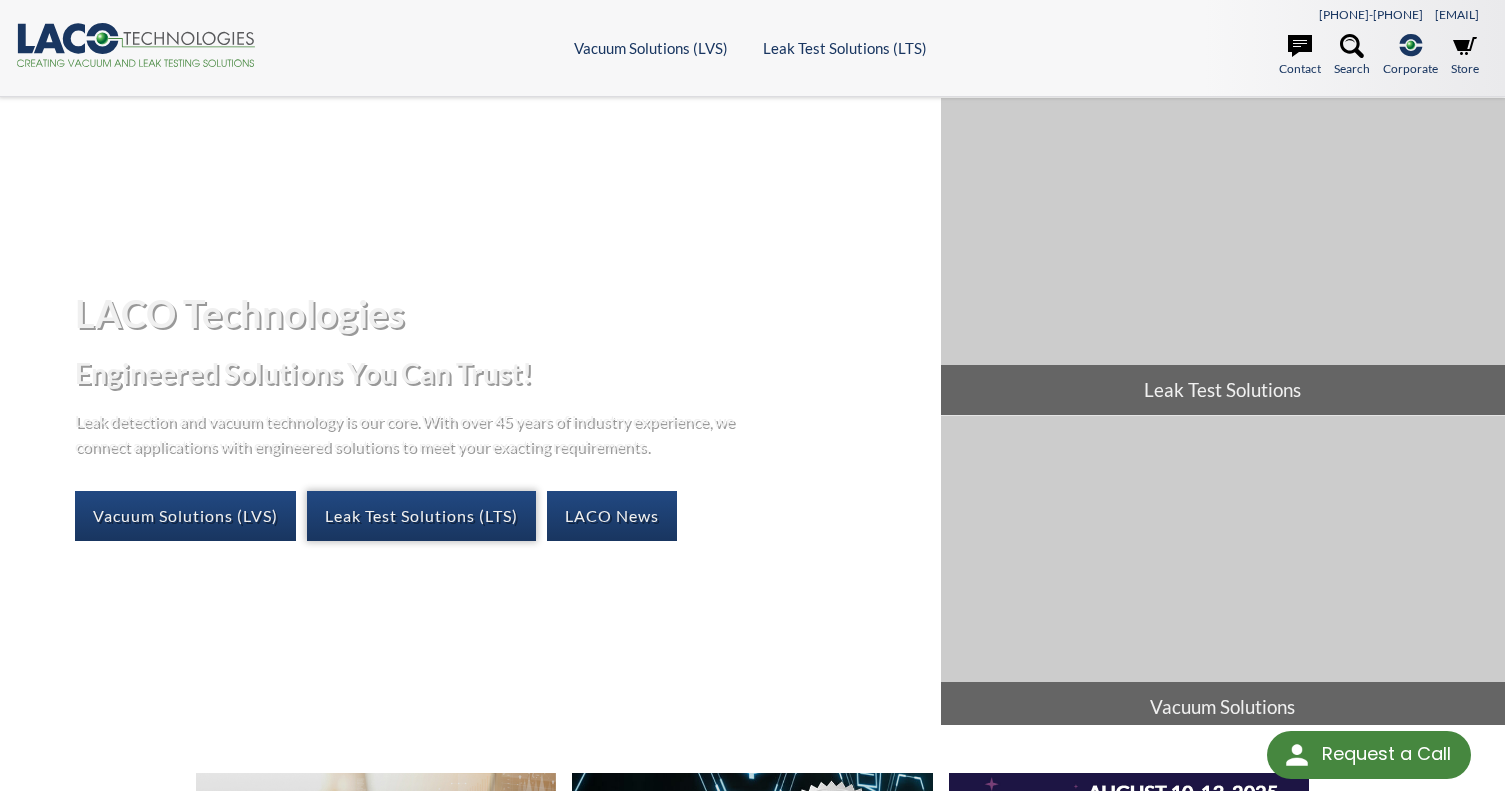 click on "Leak Test Solutions (LTS)" at bounding box center [421, 516] 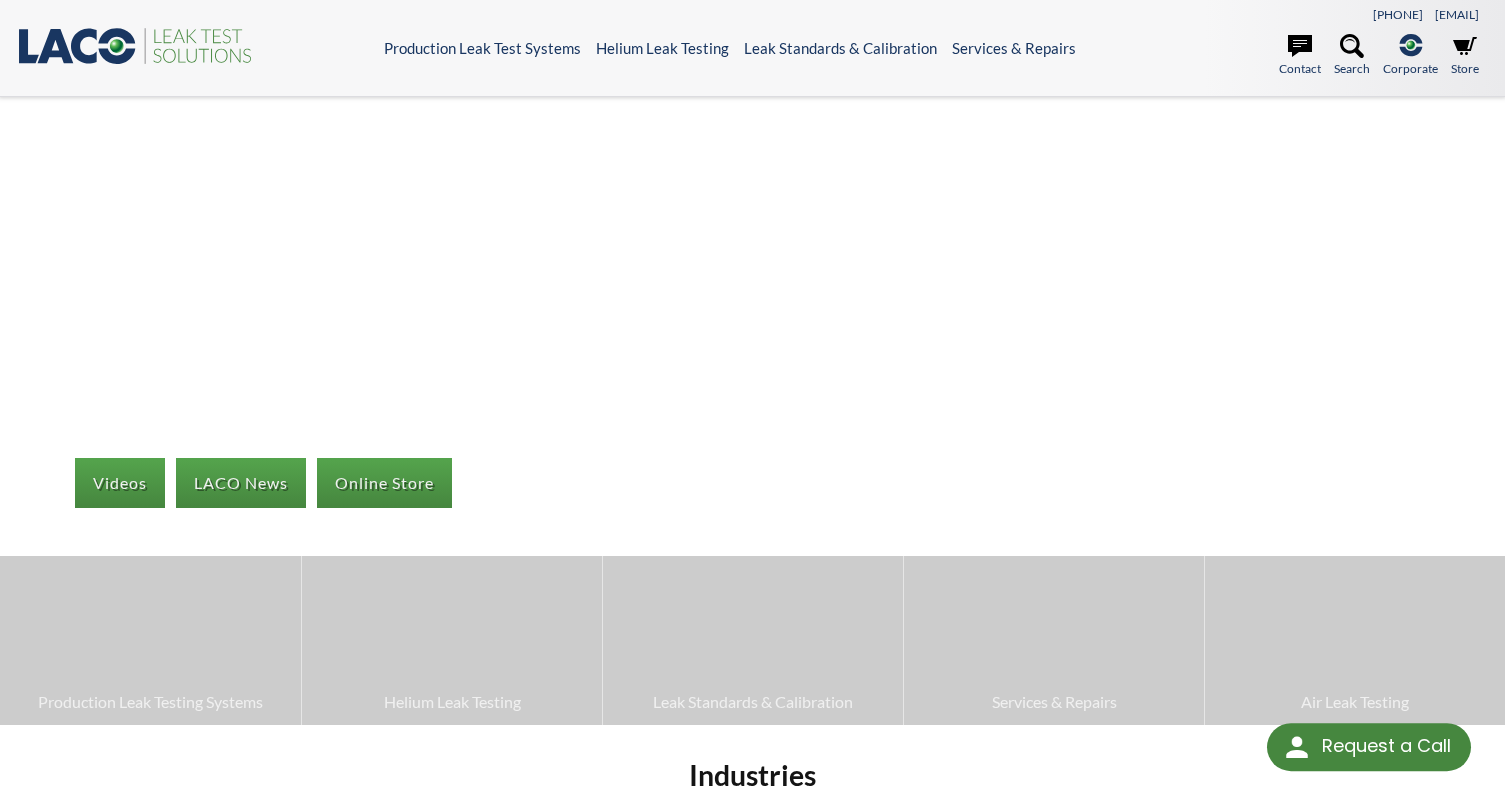 scroll, scrollTop: 0, scrollLeft: 0, axis: both 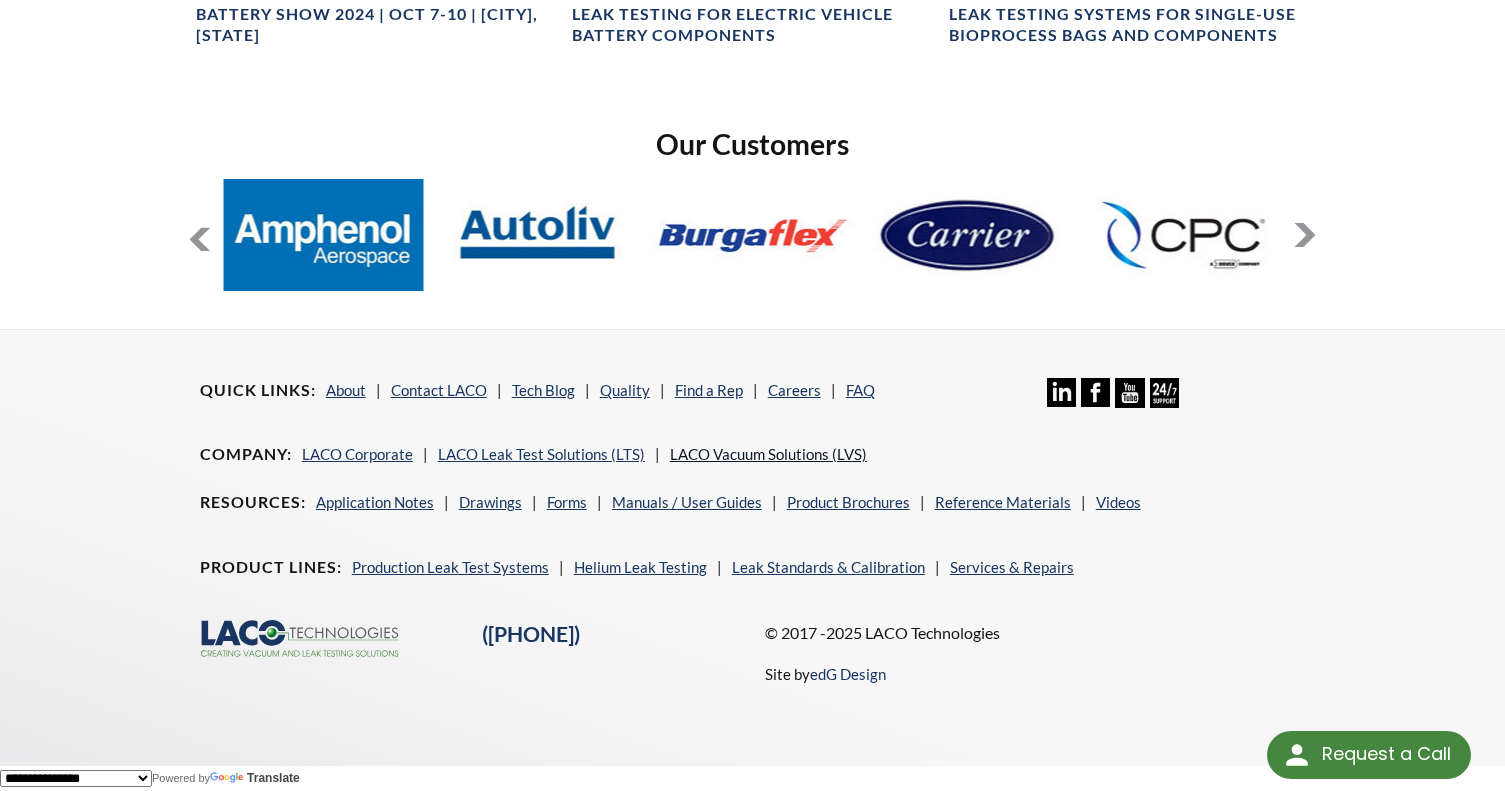 click on "[COMPANY] Vacuum Solutions (LVS)" at bounding box center [768, 454] 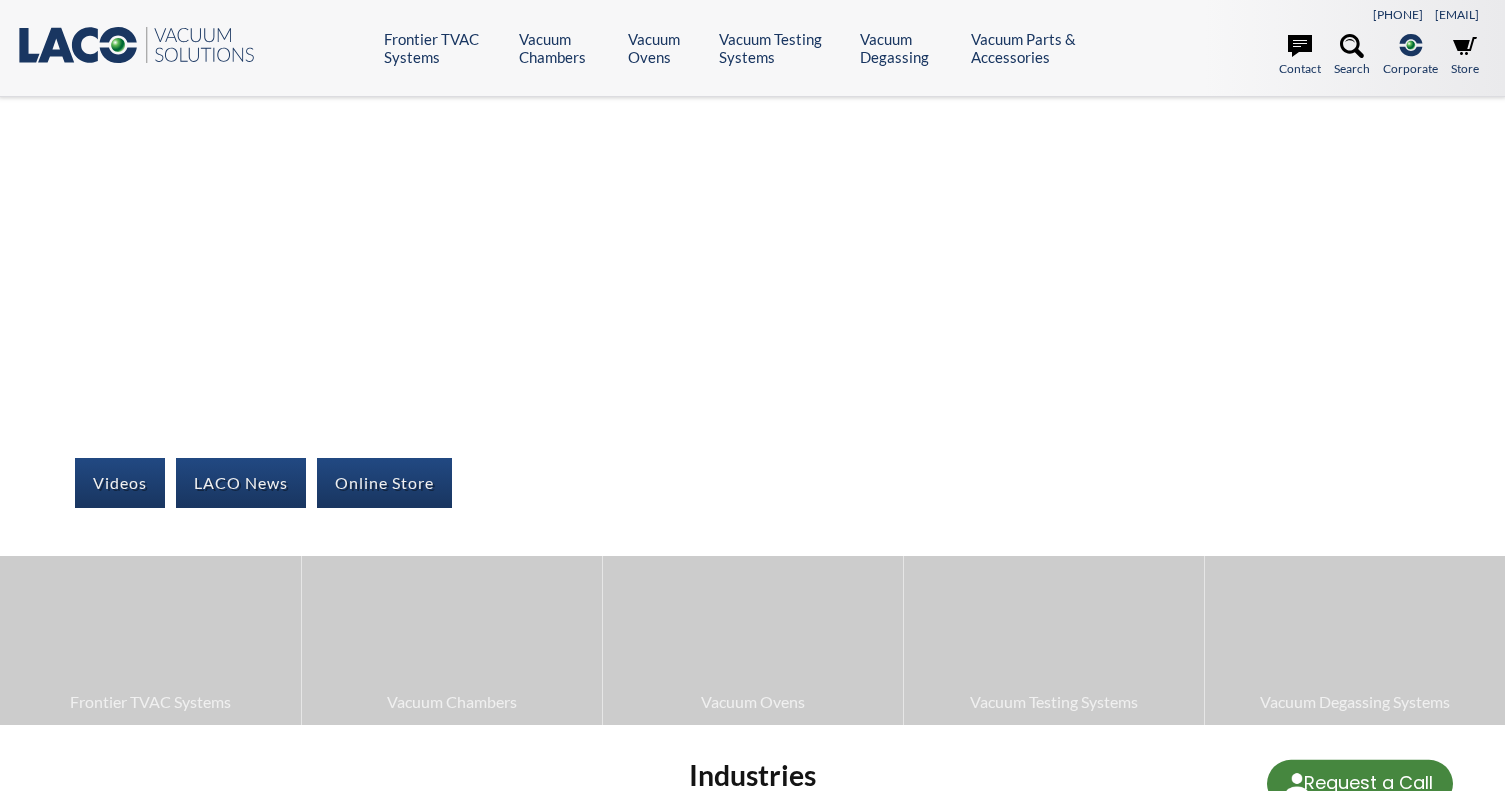 scroll, scrollTop: 0, scrollLeft: 0, axis: both 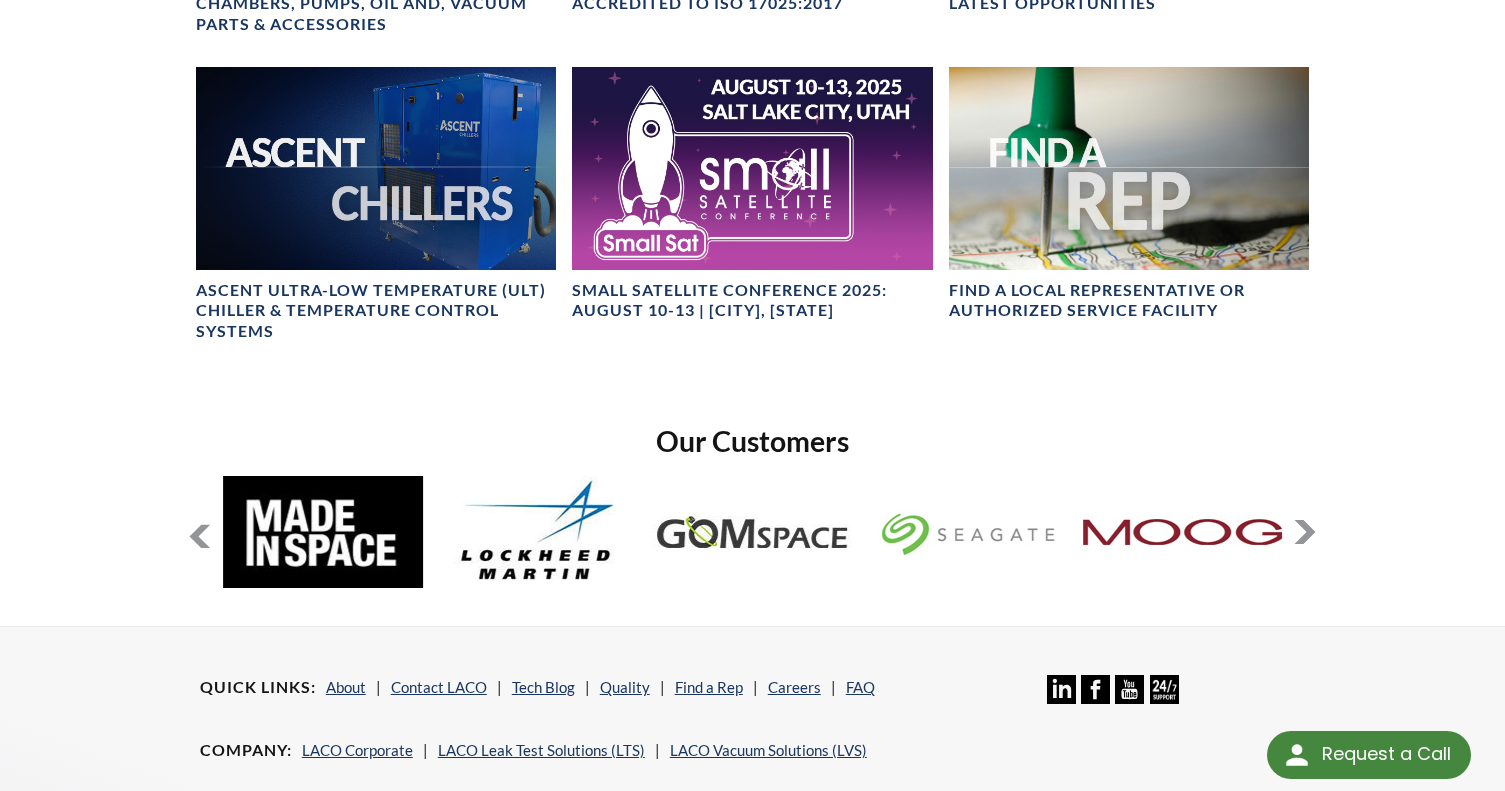 click at bounding box center [1305, 532] 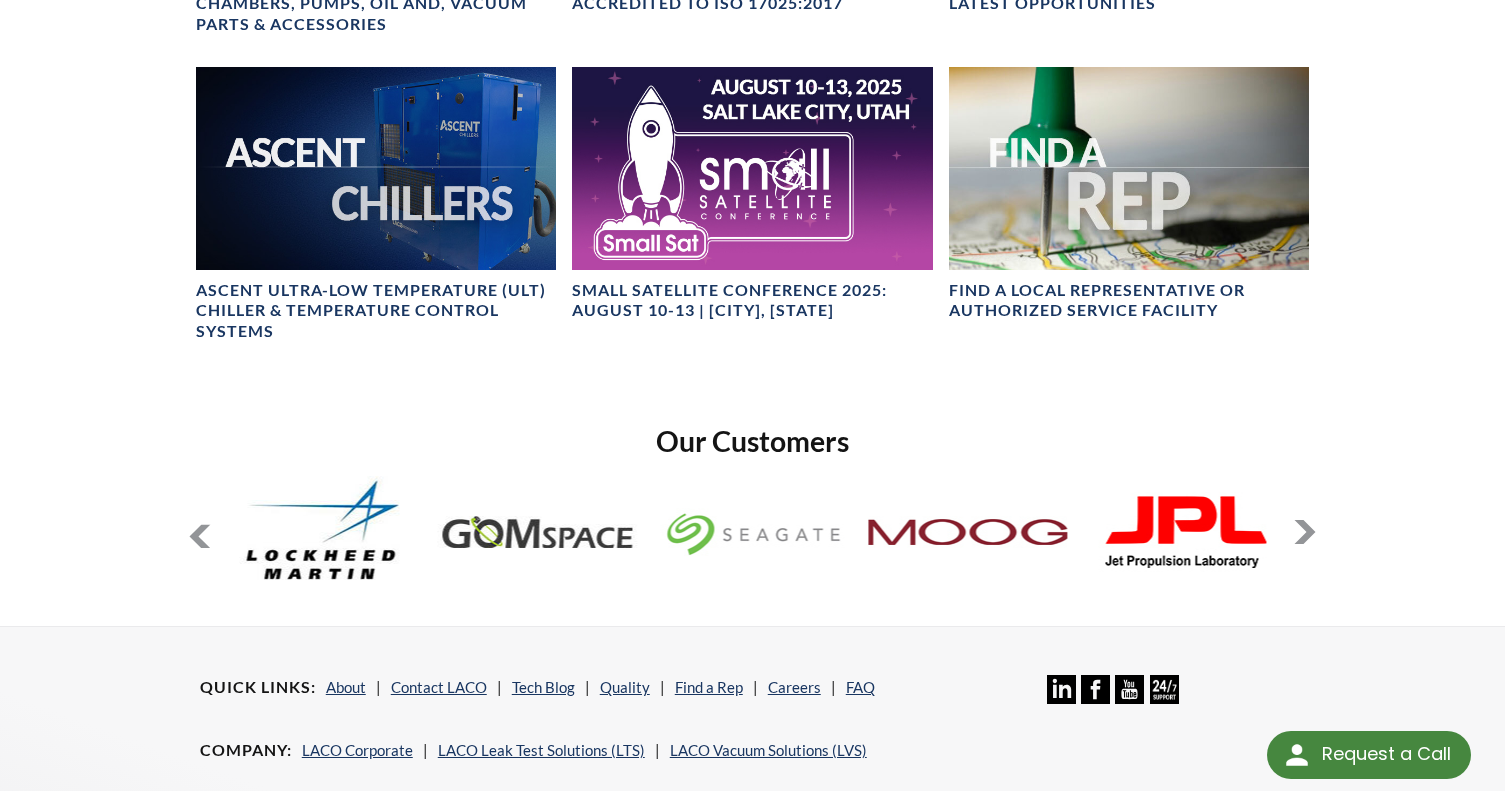 click at bounding box center [1305, 532] 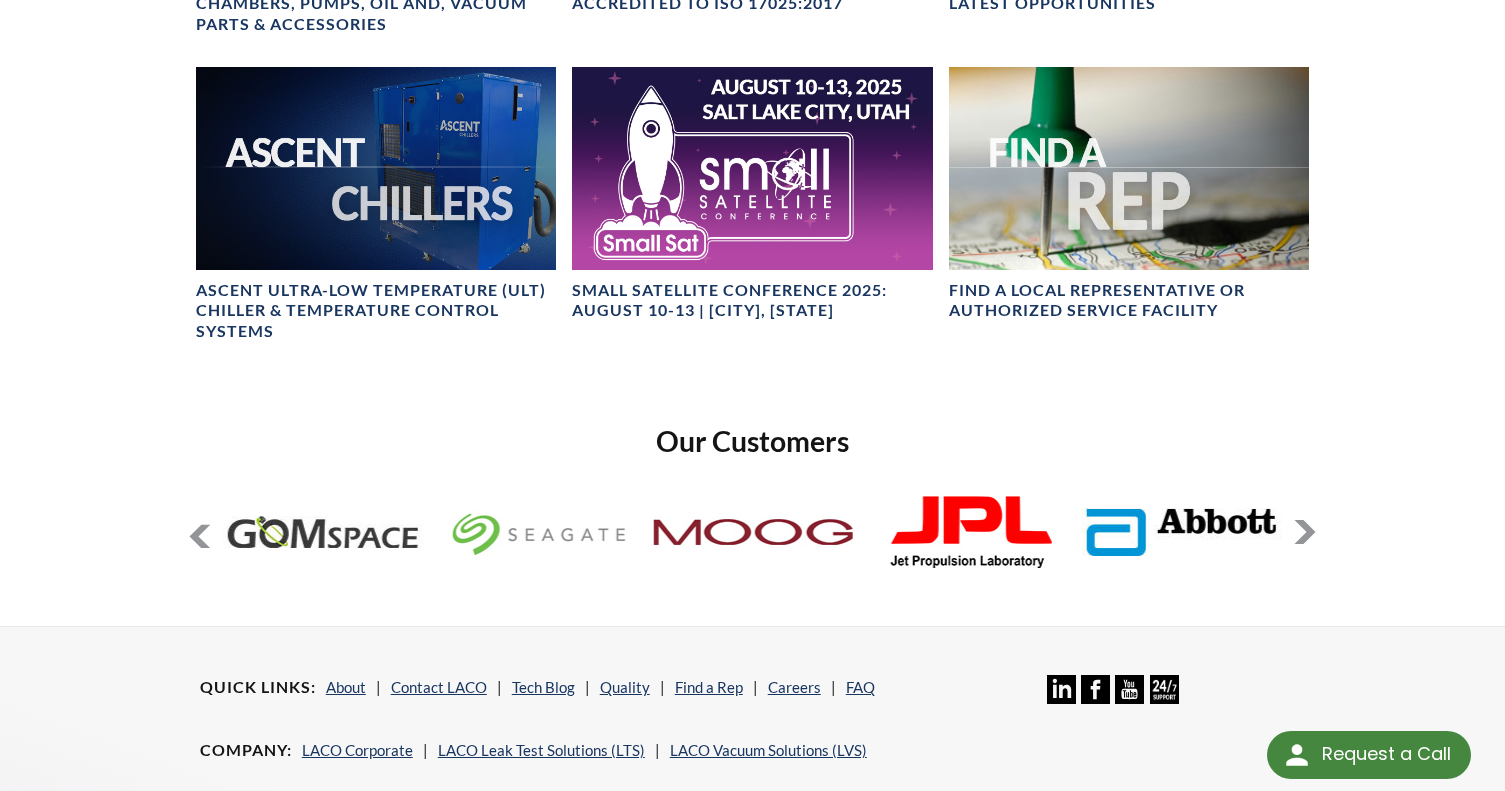 click at bounding box center (1305, 532) 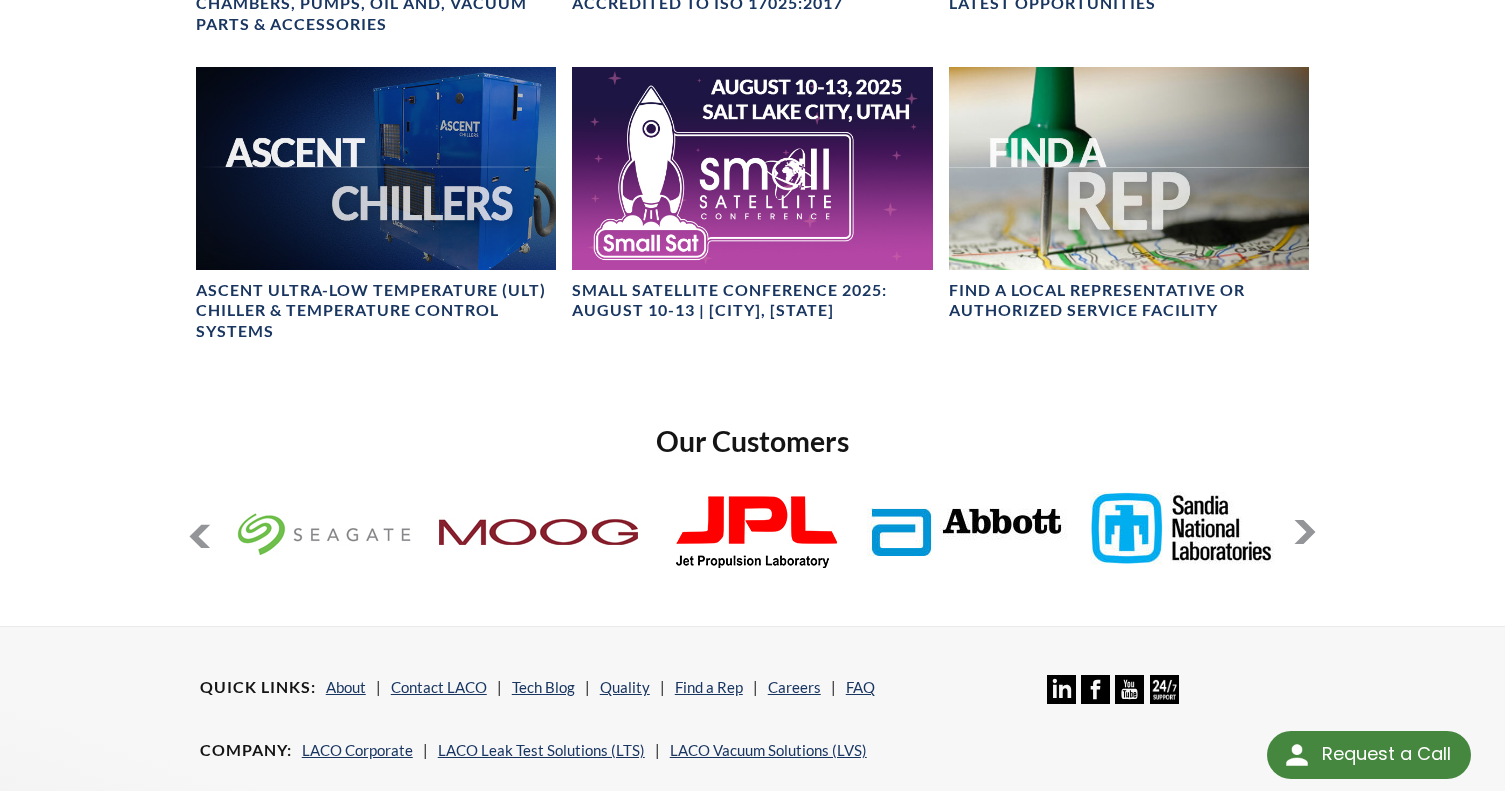 click at bounding box center (1305, 532) 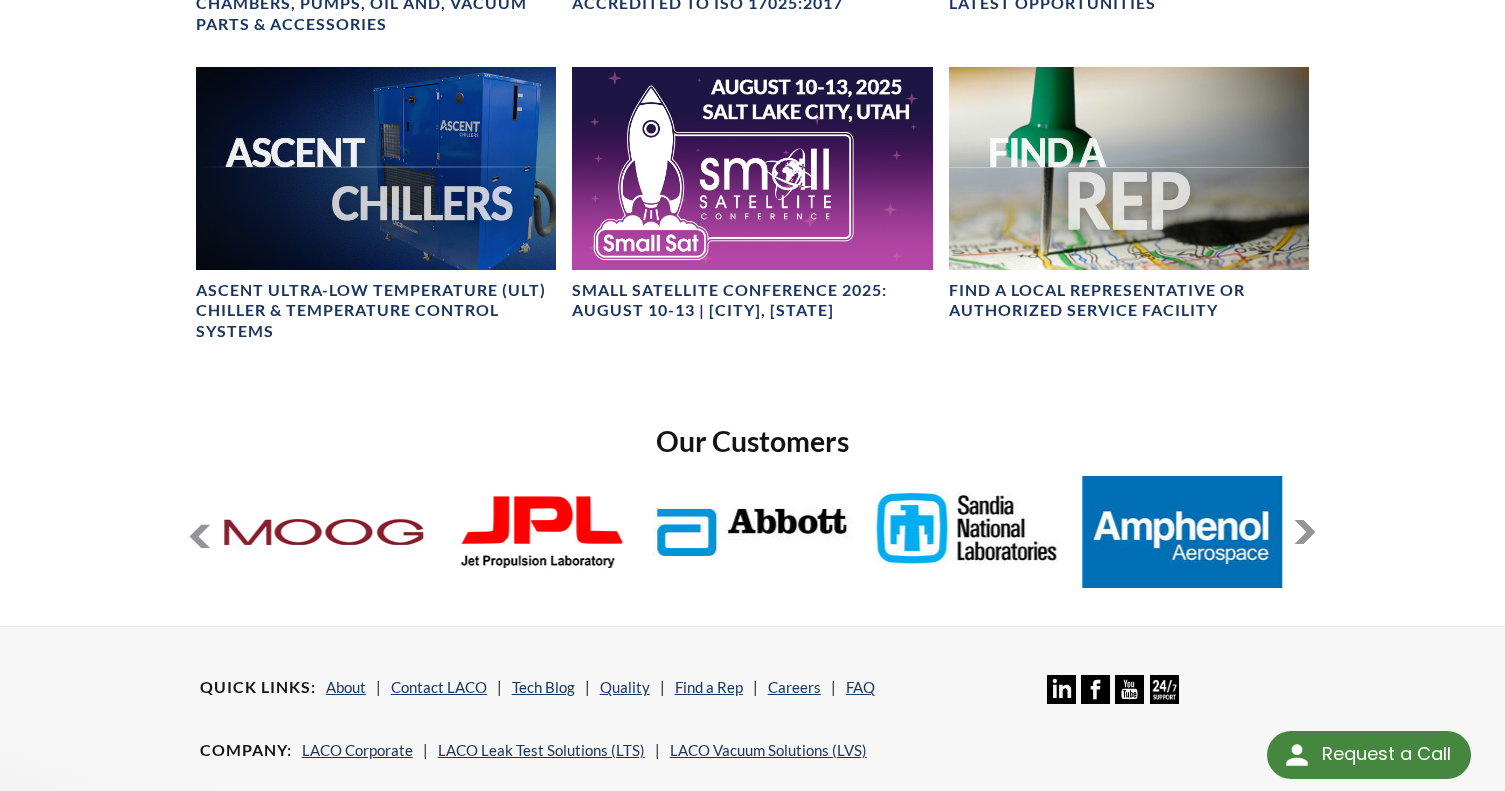 click at bounding box center (1305, 532) 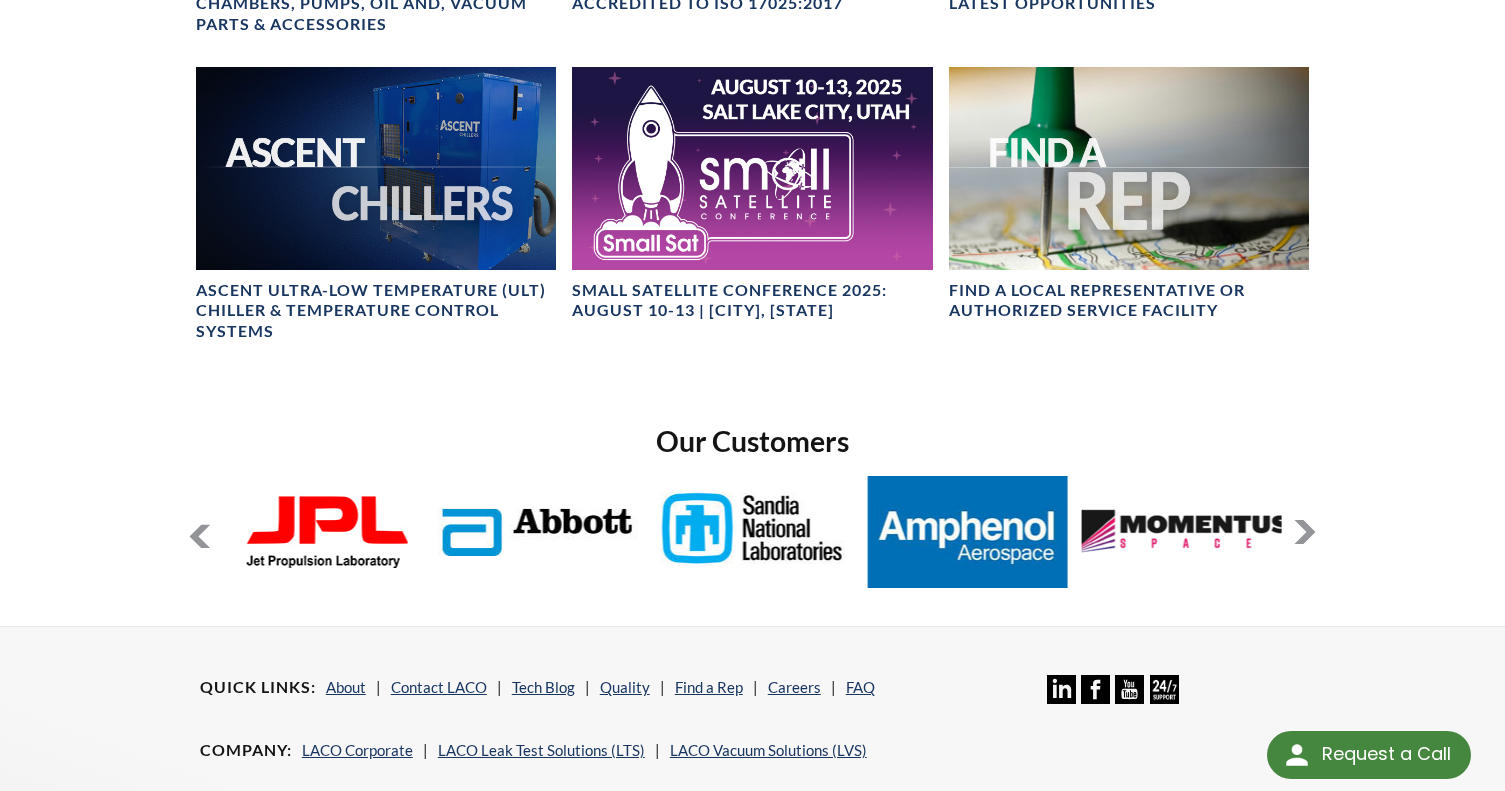 click at bounding box center (1305, 532) 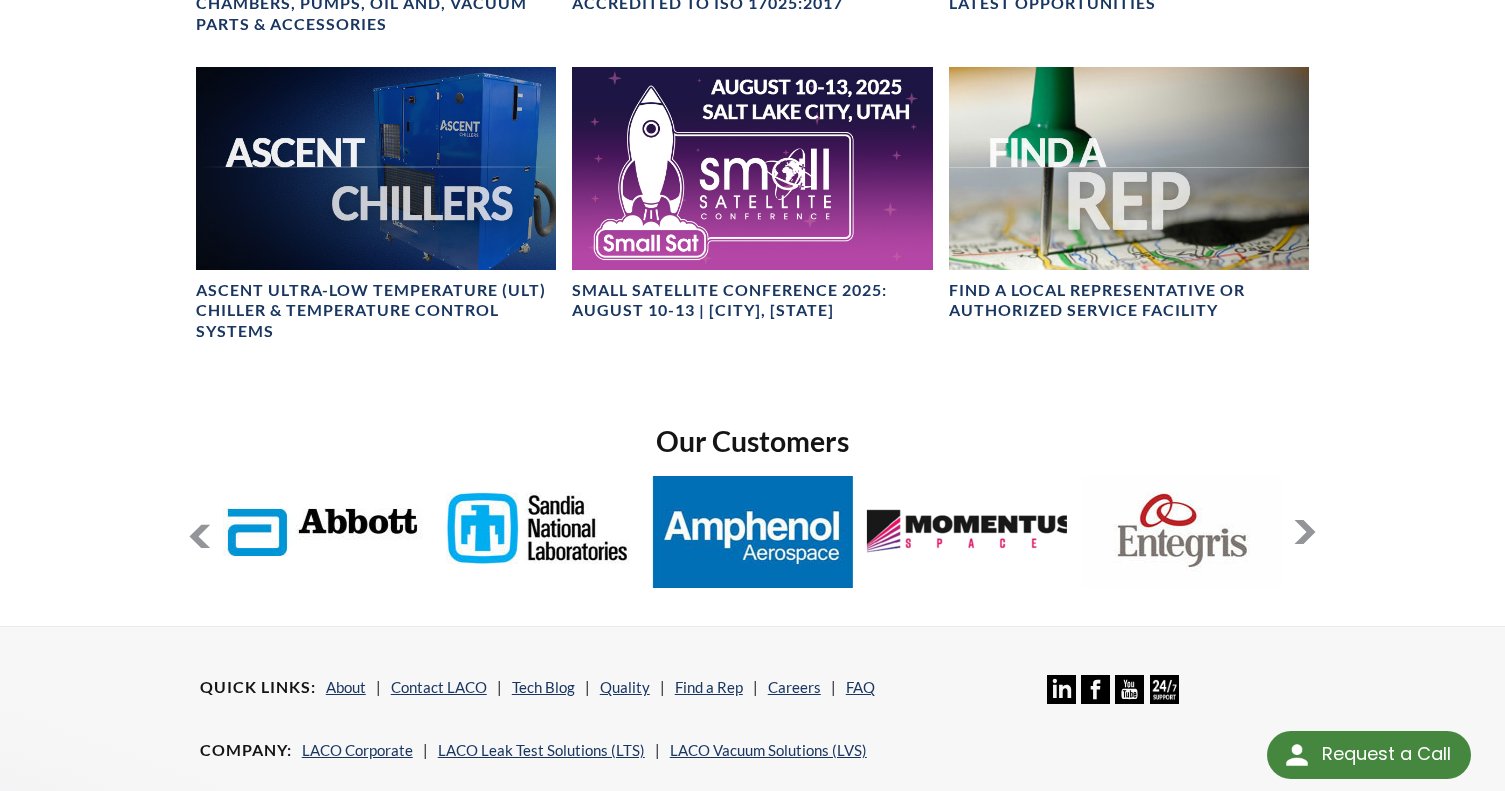 click at bounding box center (1305, 532) 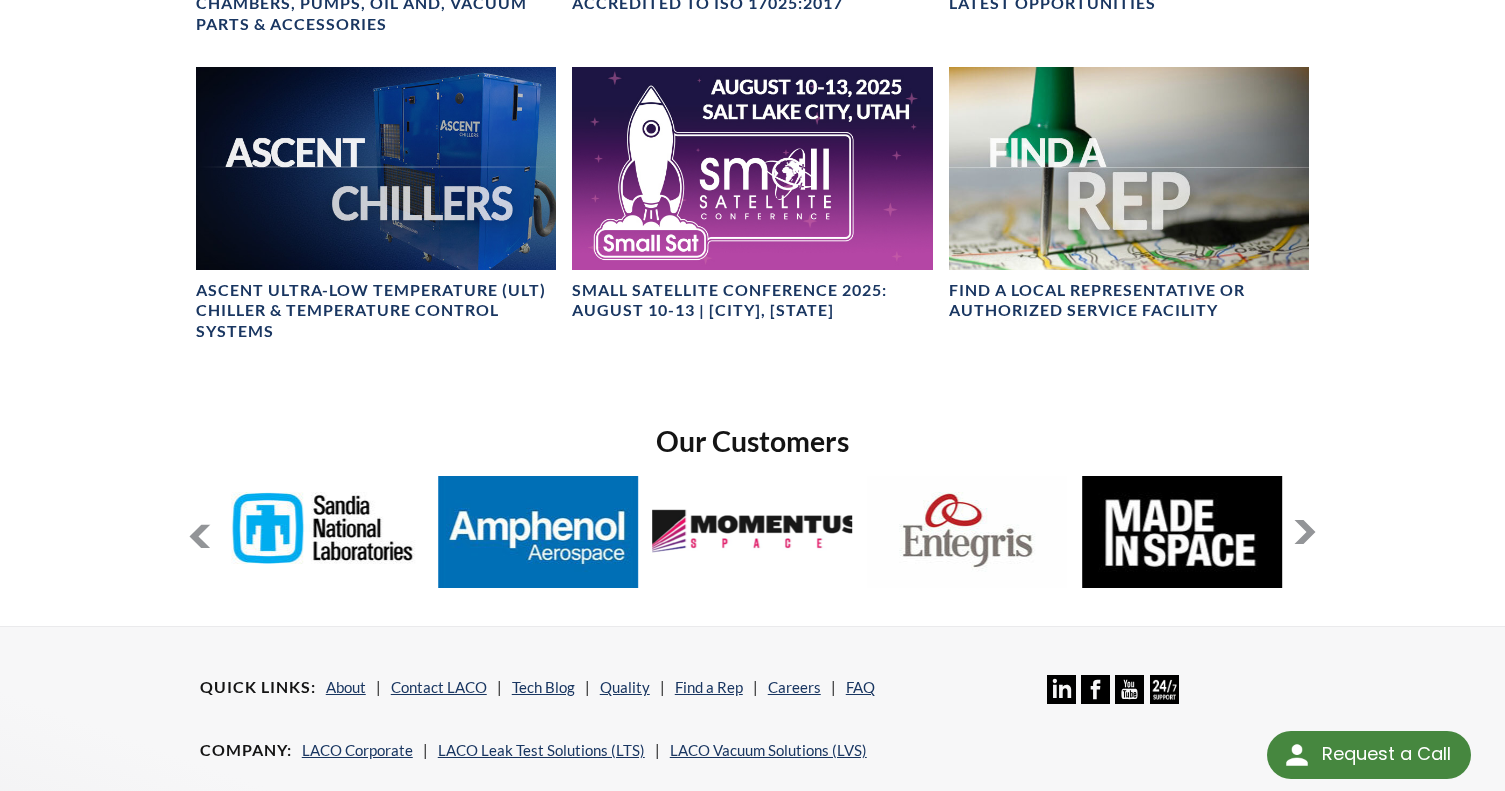 click at bounding box center (1305, 532) 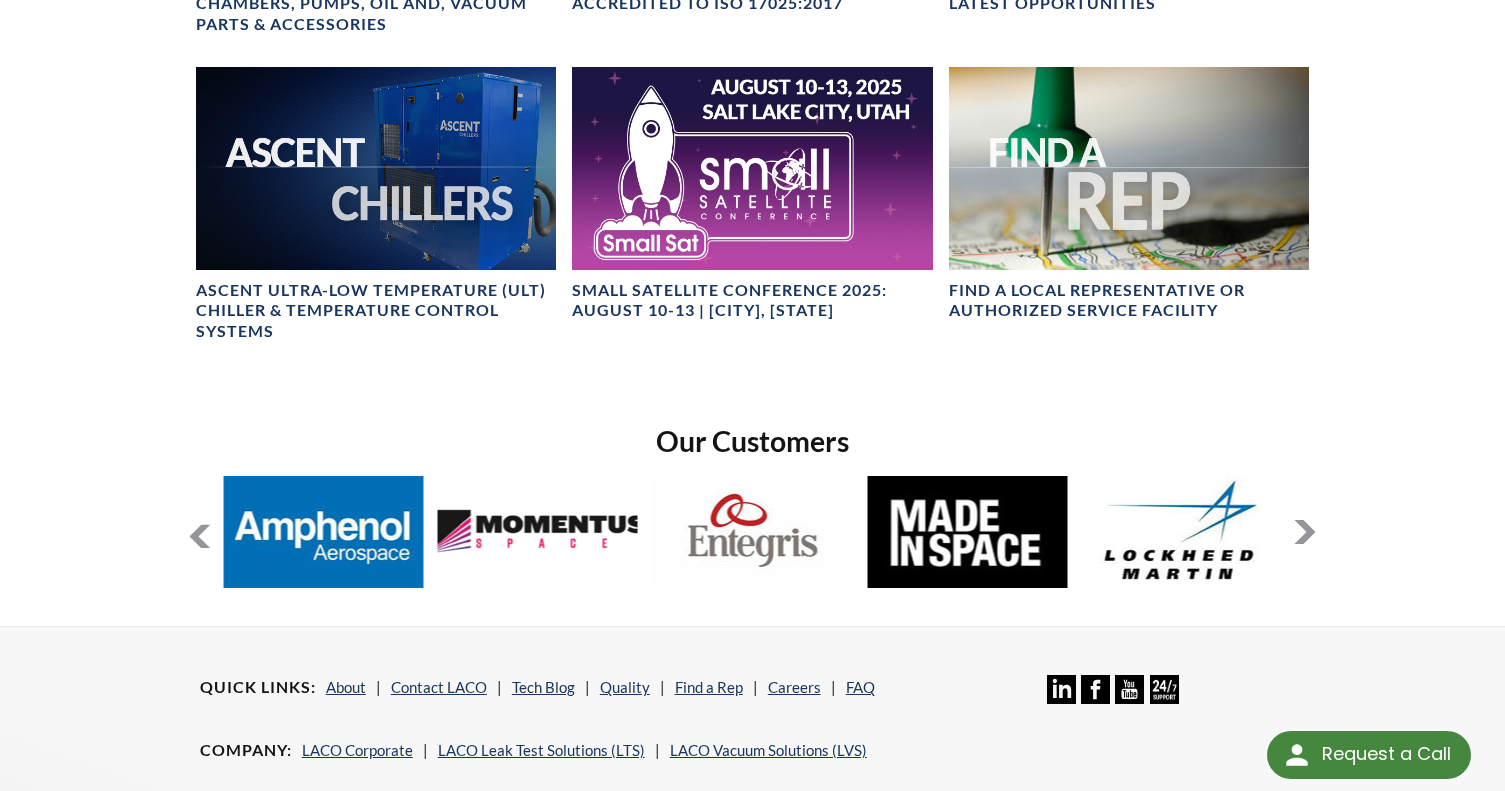 click at bounding box center (1305, 532) 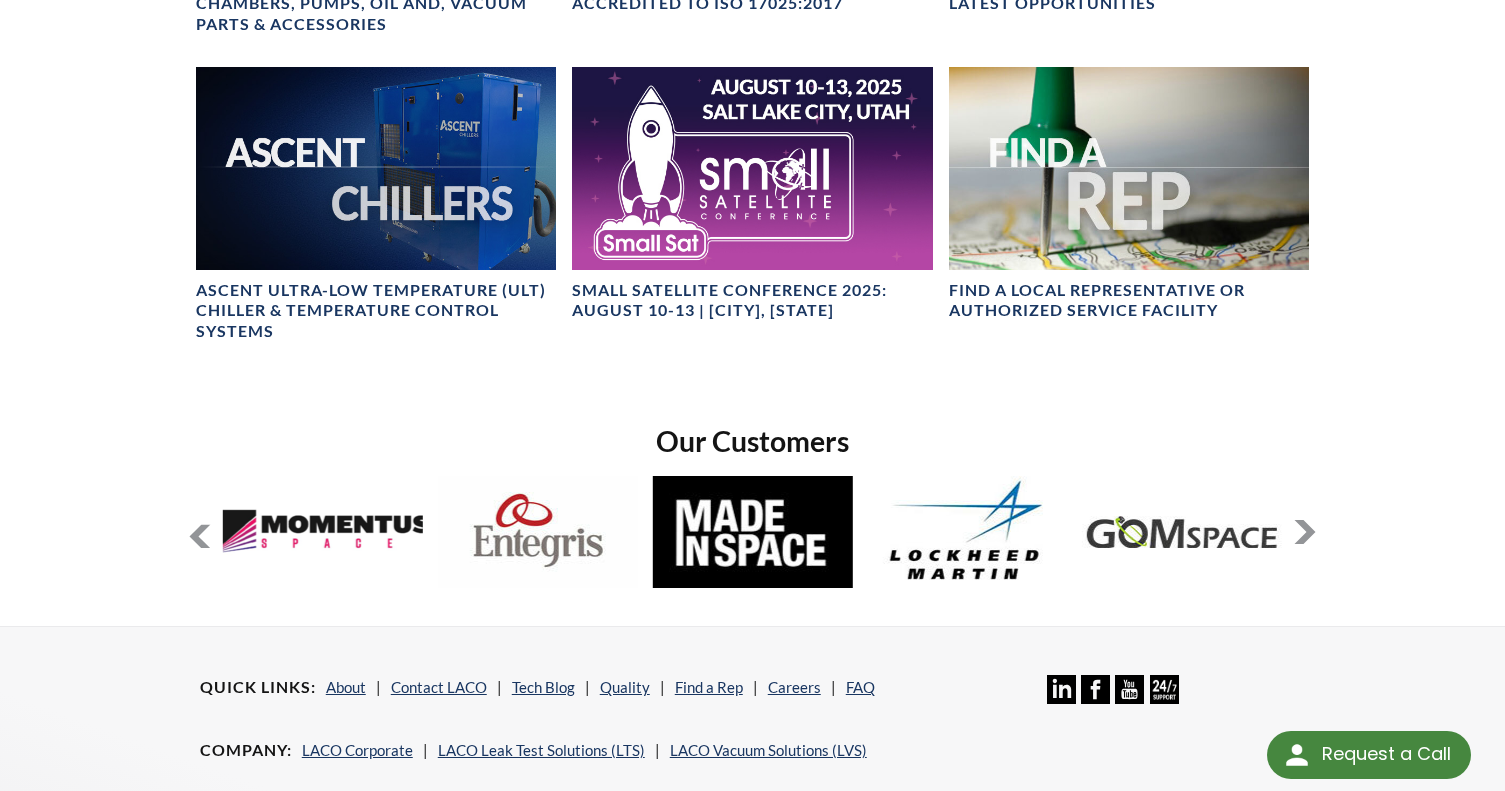 click at bounding box center (1305, 532) 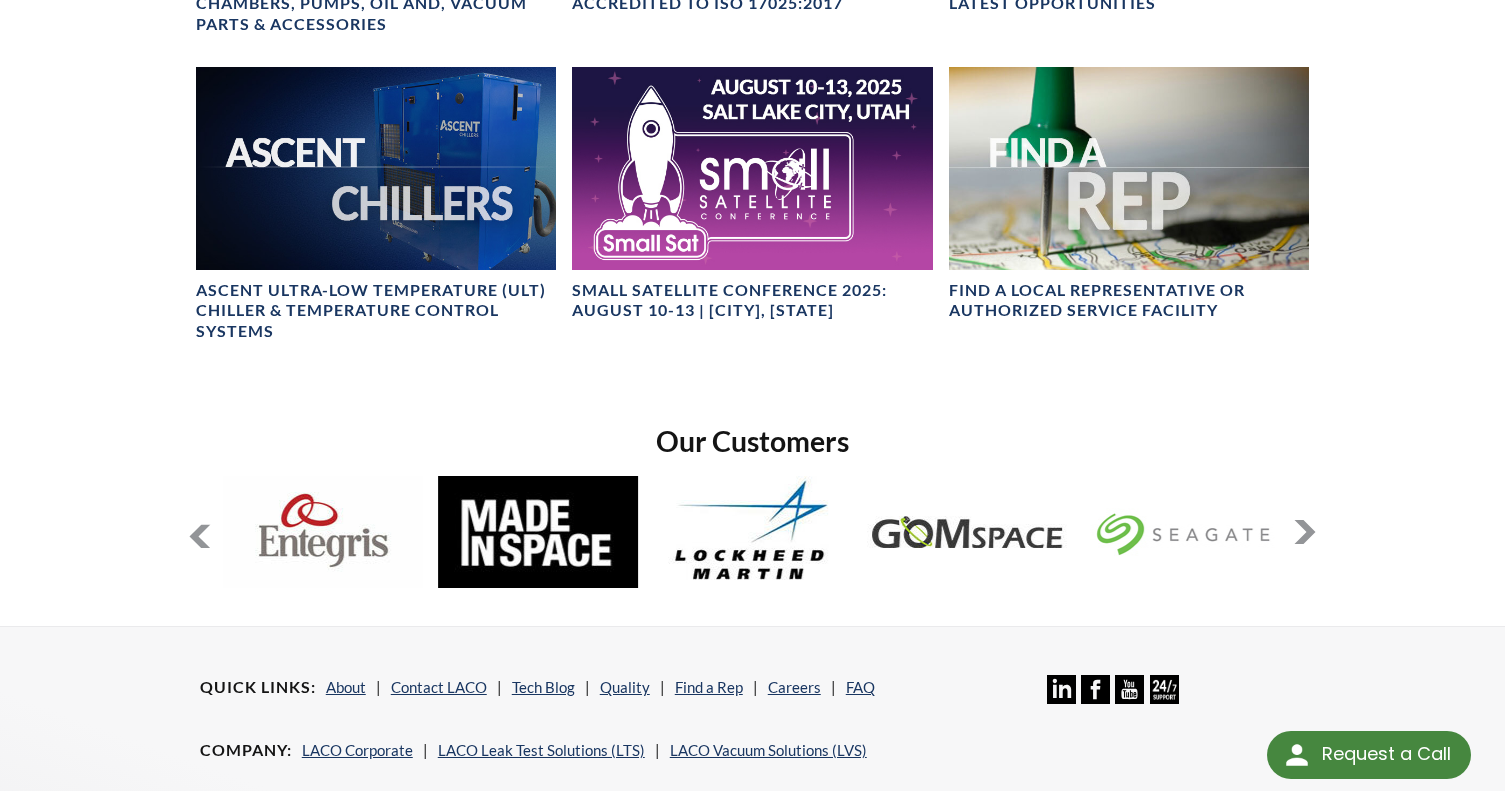 click at bounding box center (1305, 532) 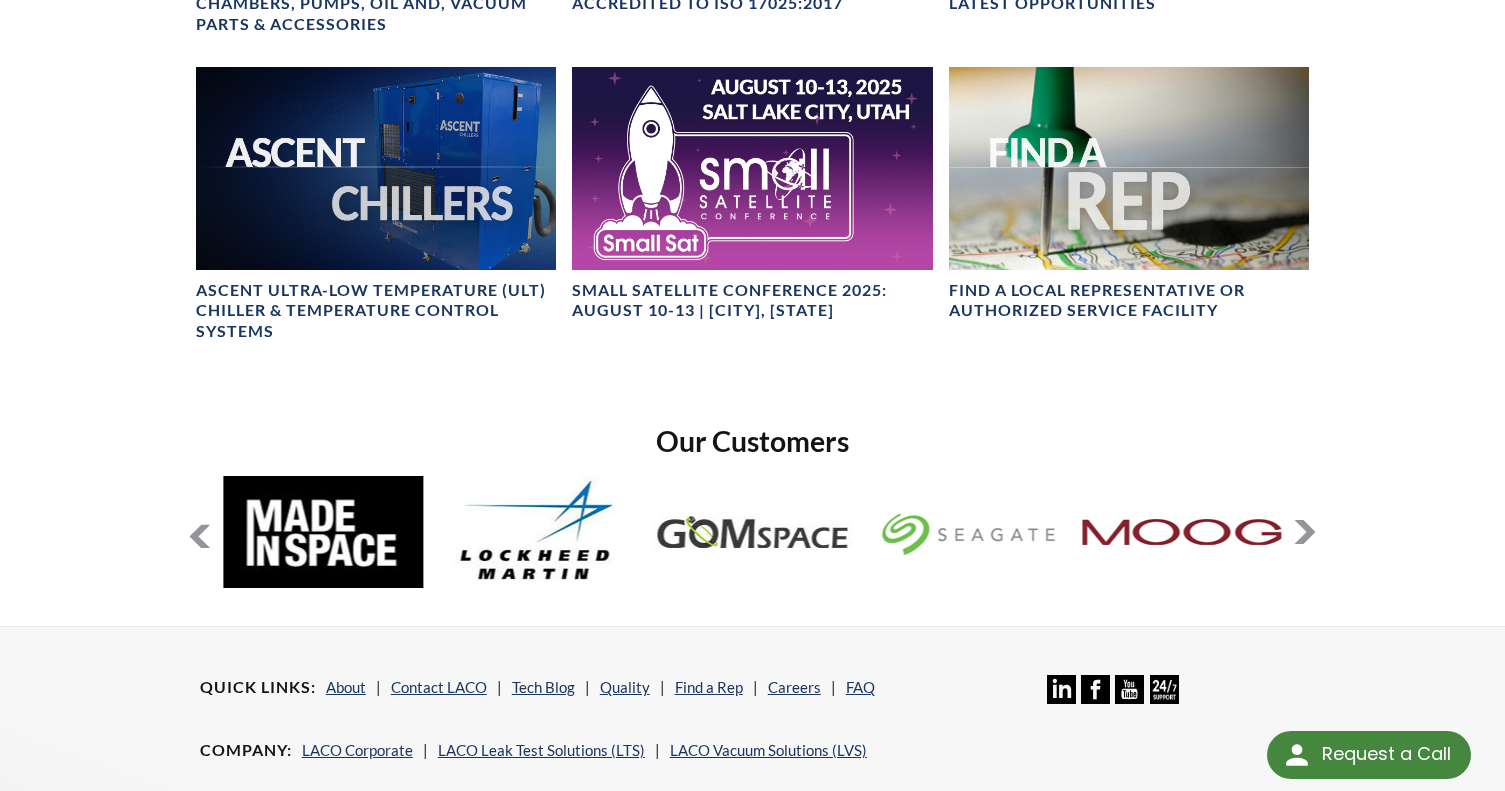 click at bounding box center (1305, 532) 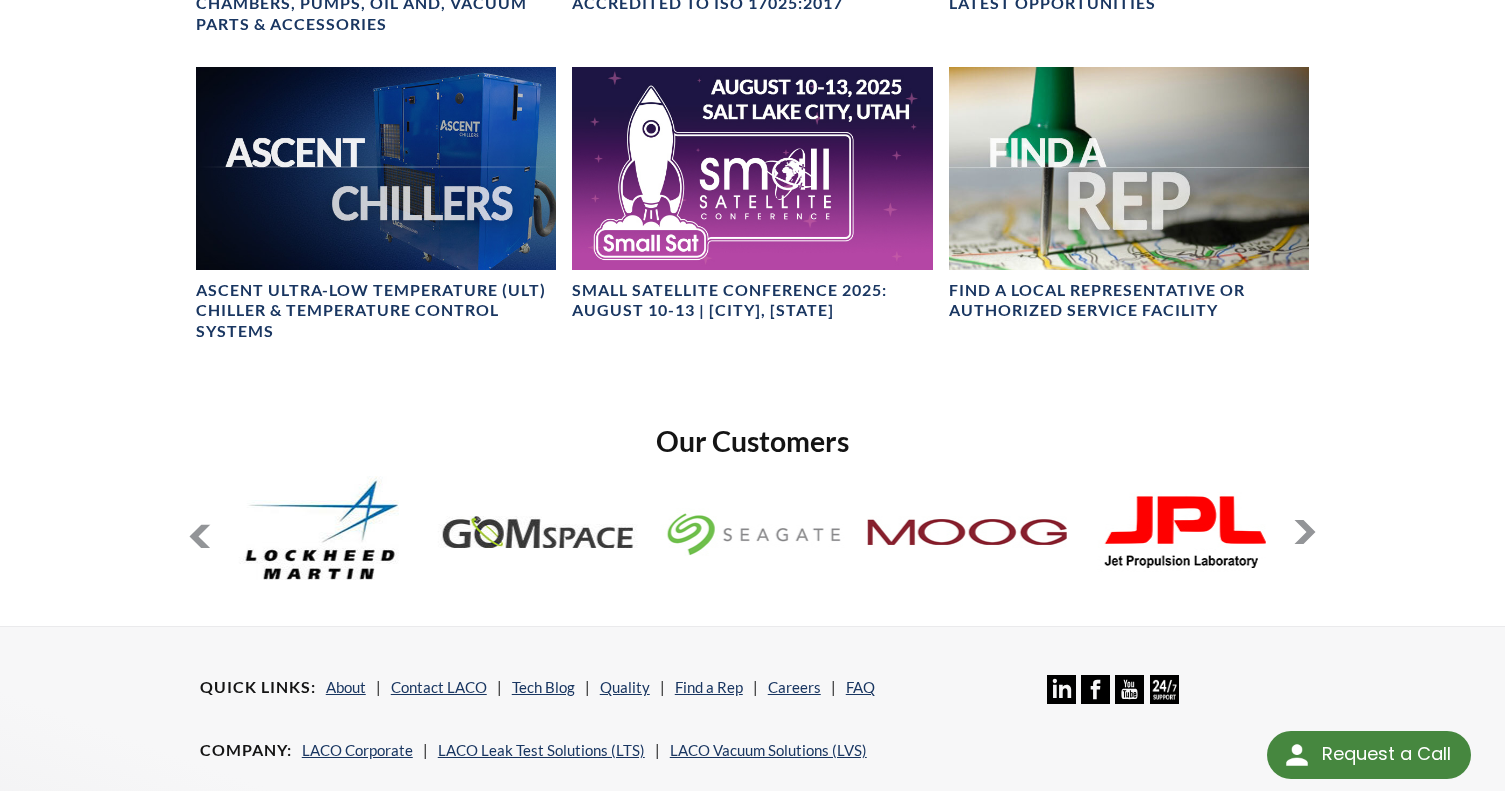 click at bounding box center (1305, 532) 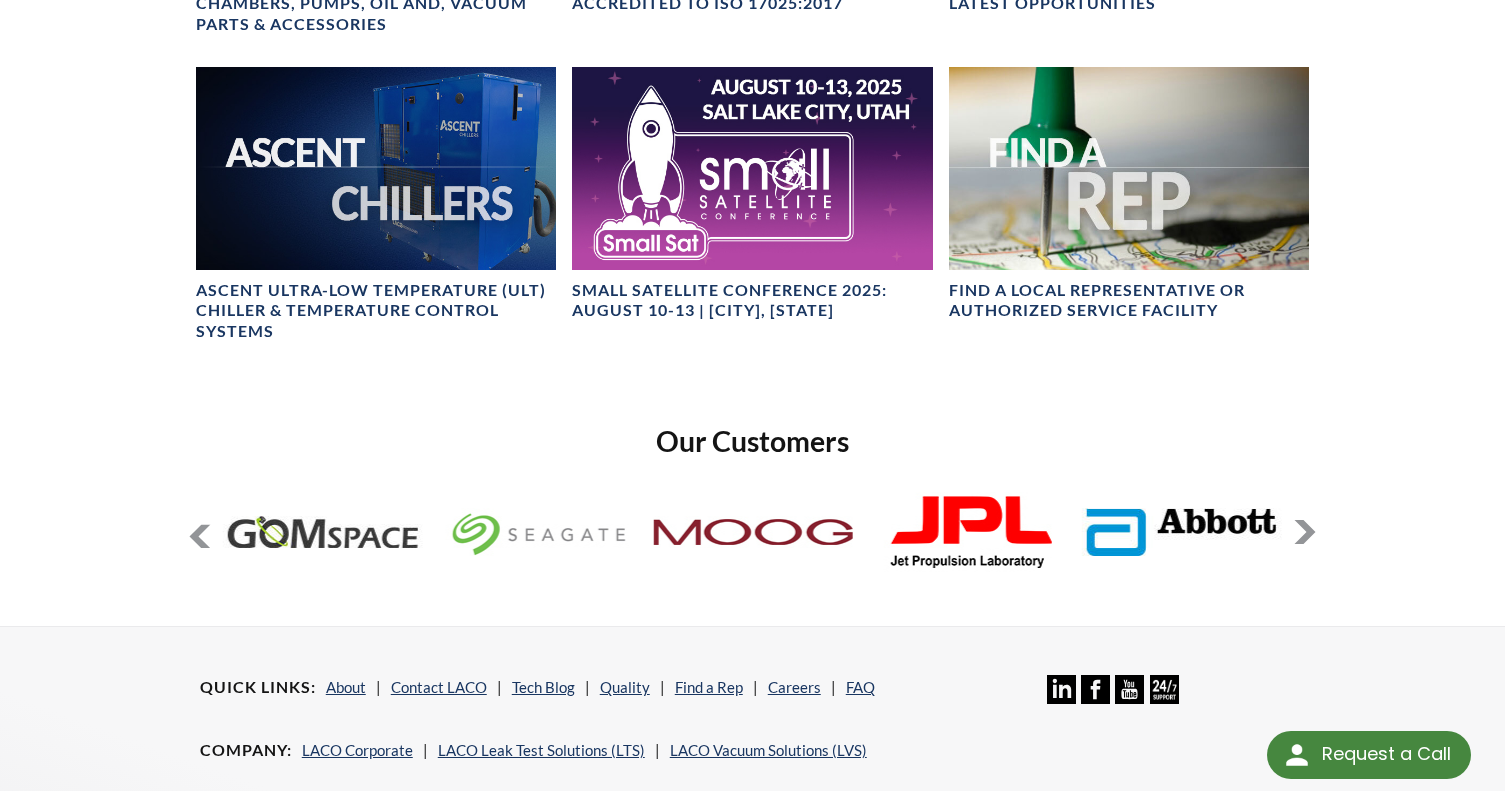 click at bounding box center (323, 532) 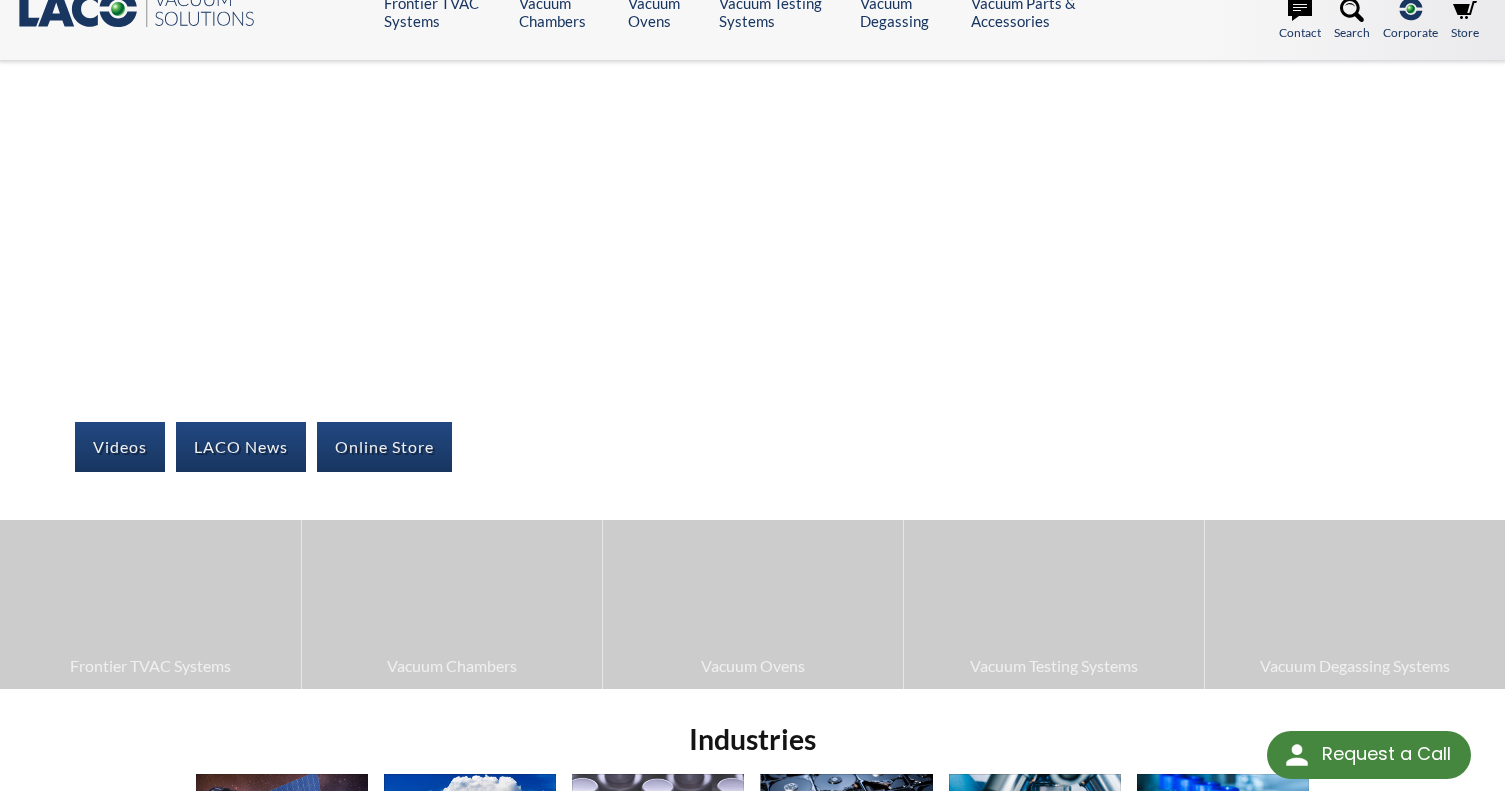 scroll, scrollTop: 0, scrollLeft: 0, axis: both 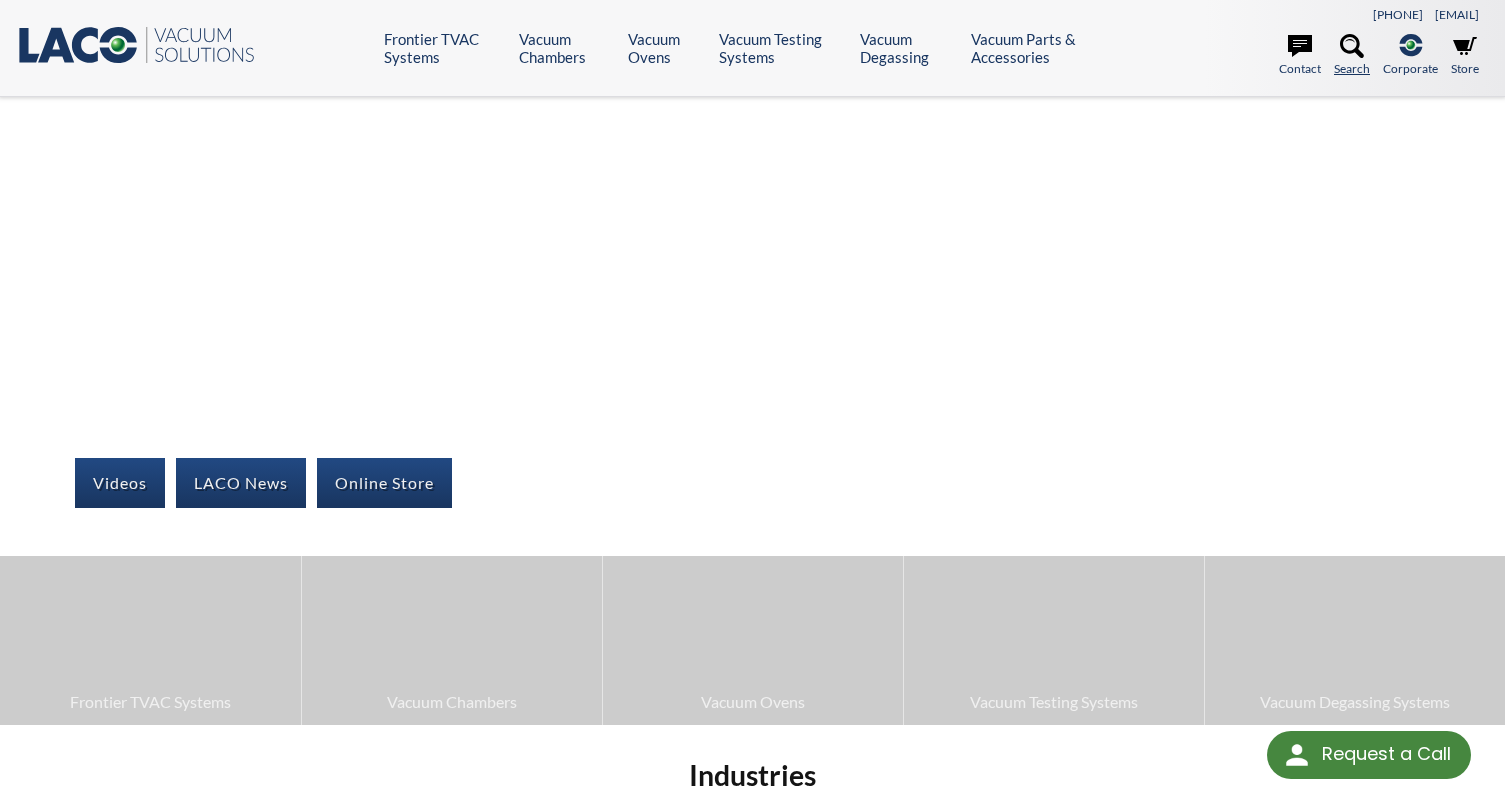 click at bounding box center (1352, 46) 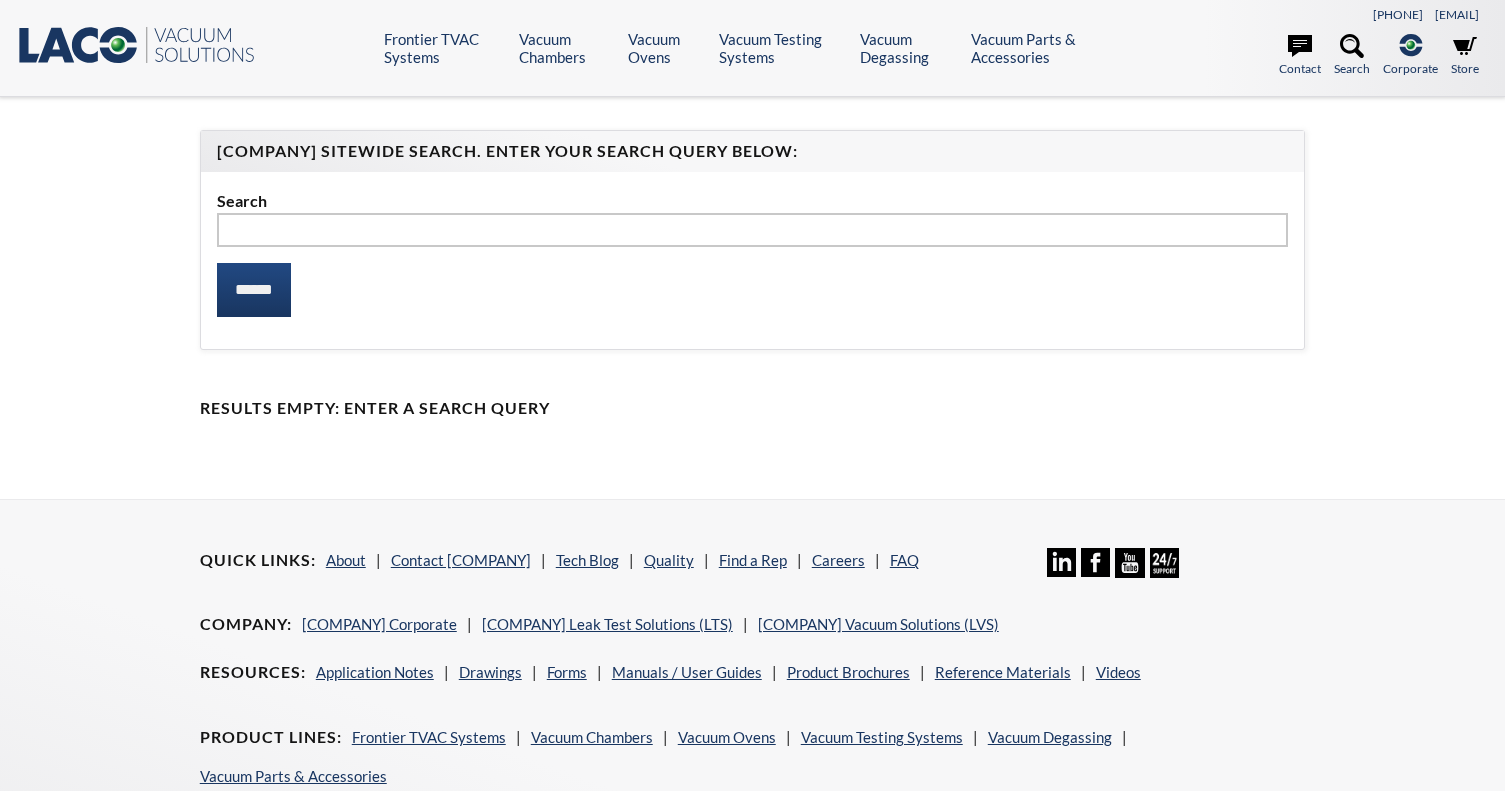 scroll, scrollTop: 0, scrollLeft: 0, axis: both 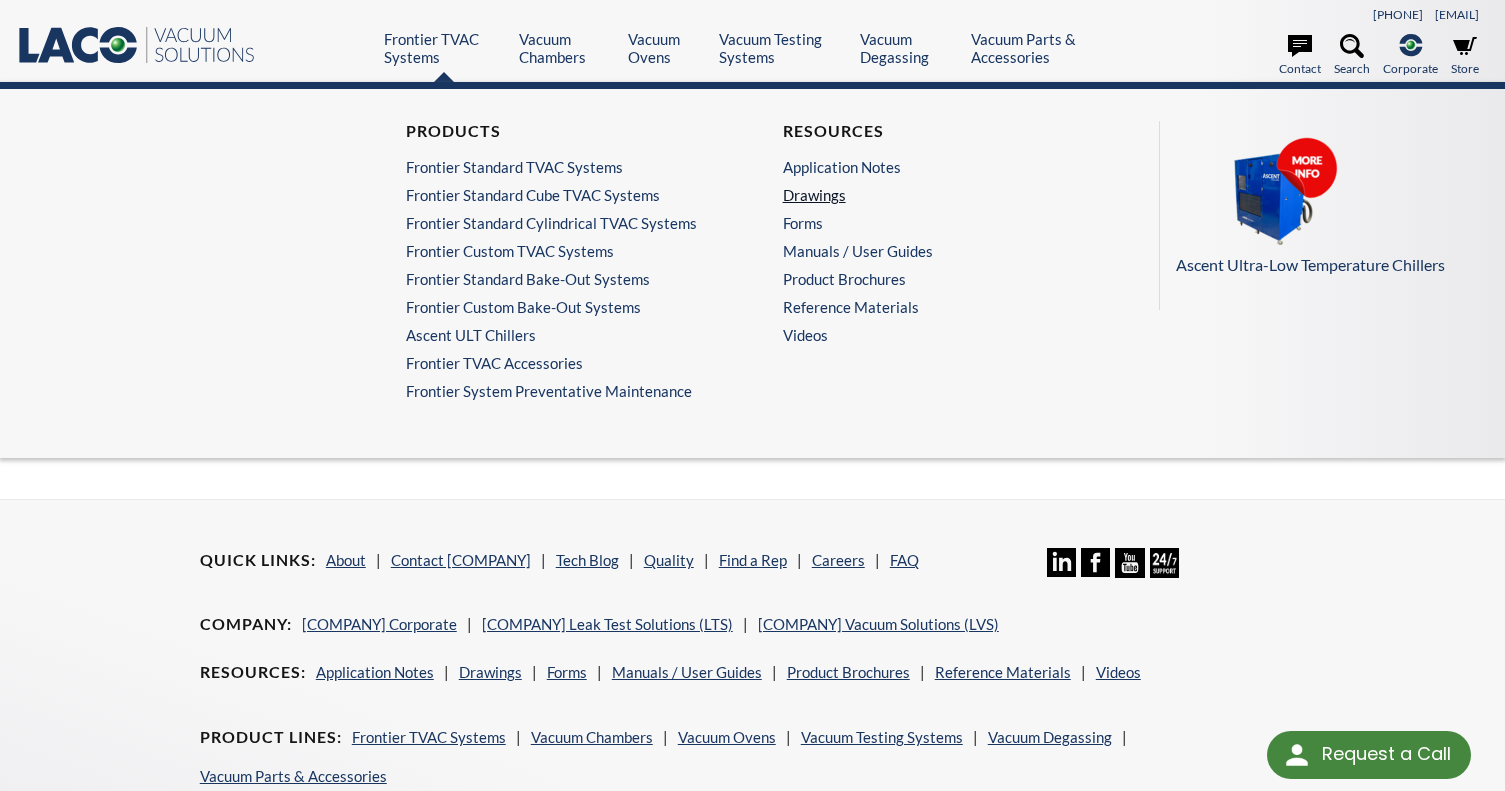 click on "Drawings" at bounding box center (936, 195) 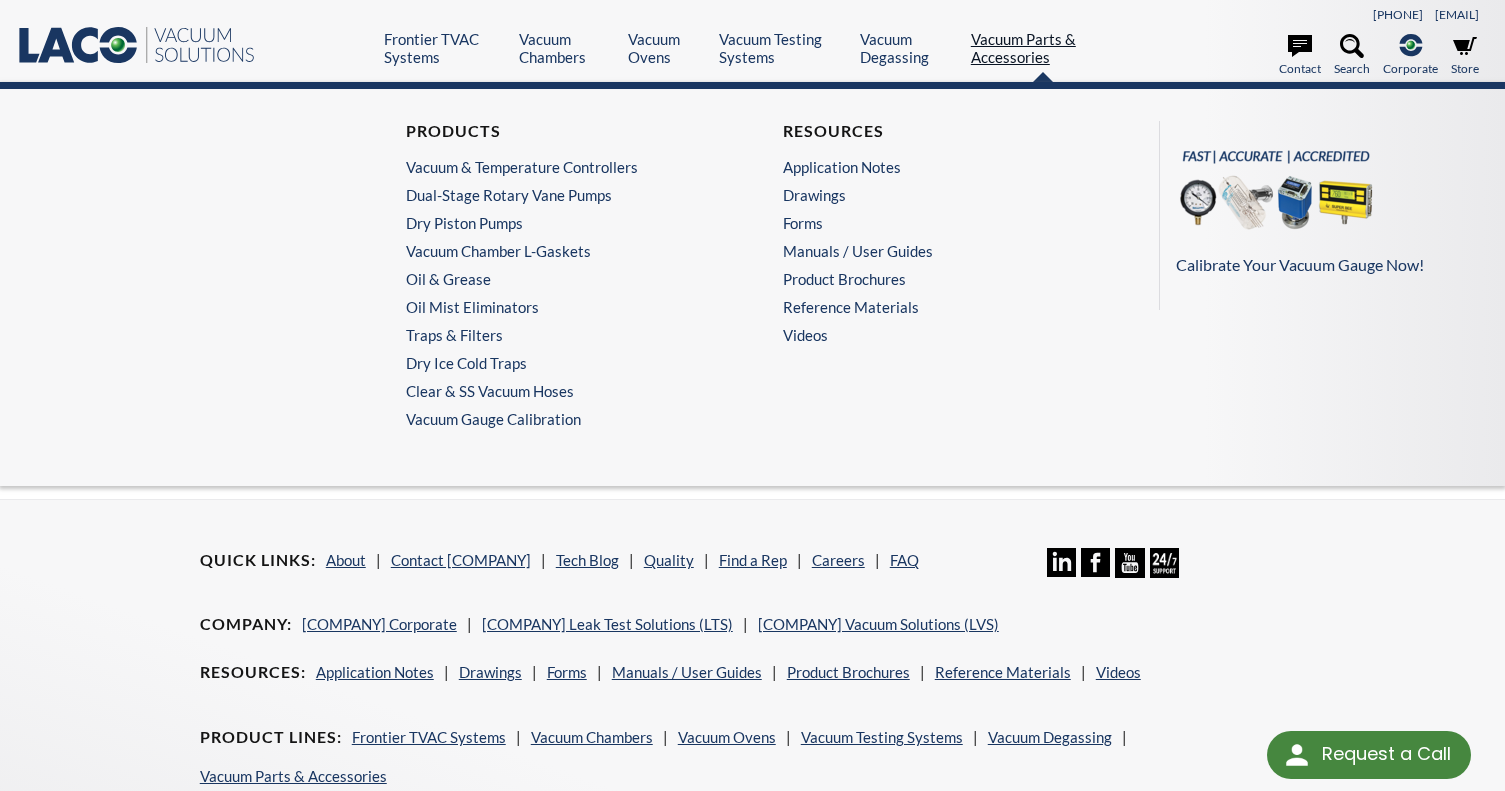 click on "Vacuum Parts & Accessories" at bounding box center (1043, 48) 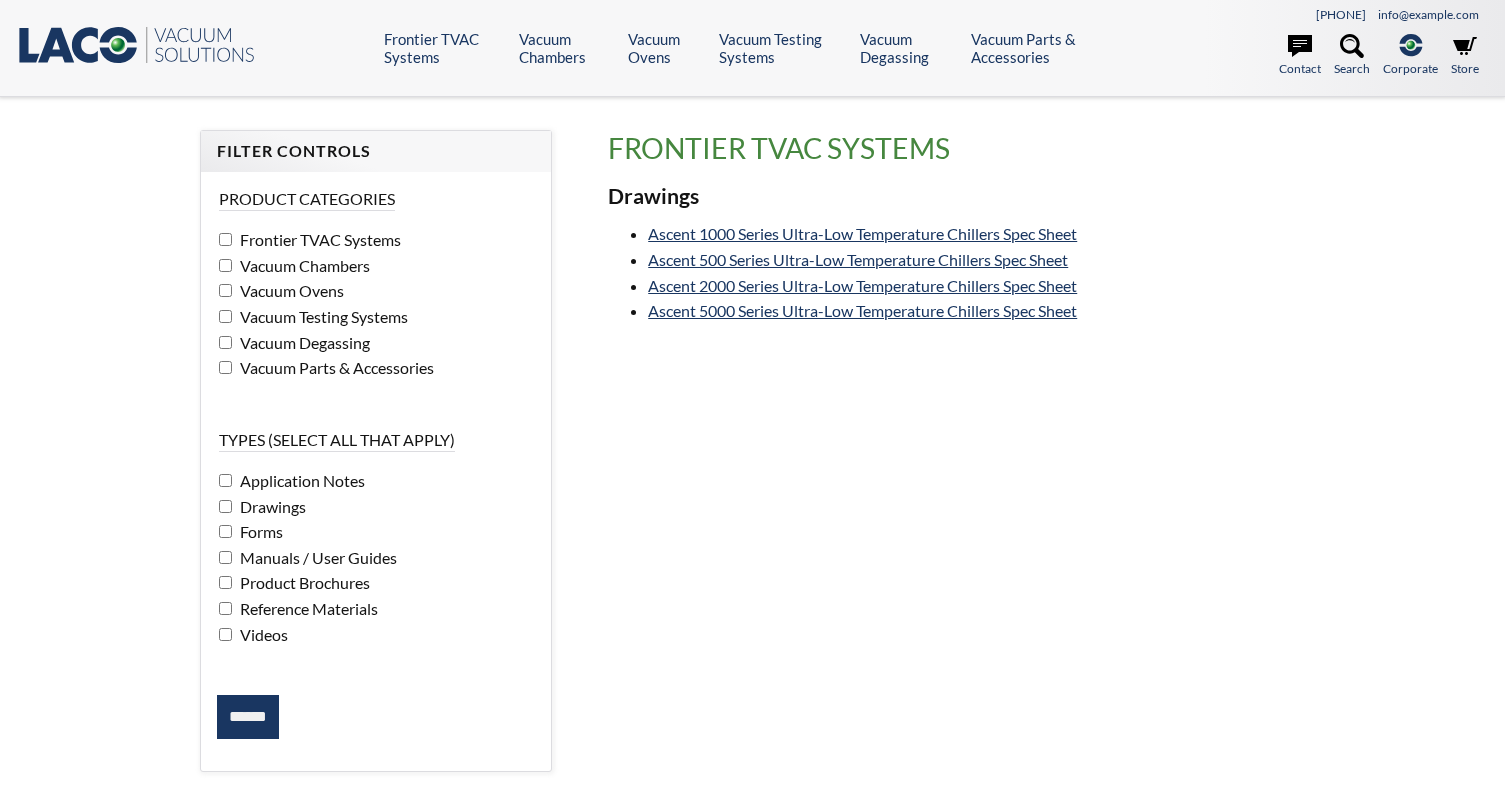 scroll, scrollTop: 0, scrollLeft: 0, axis: both 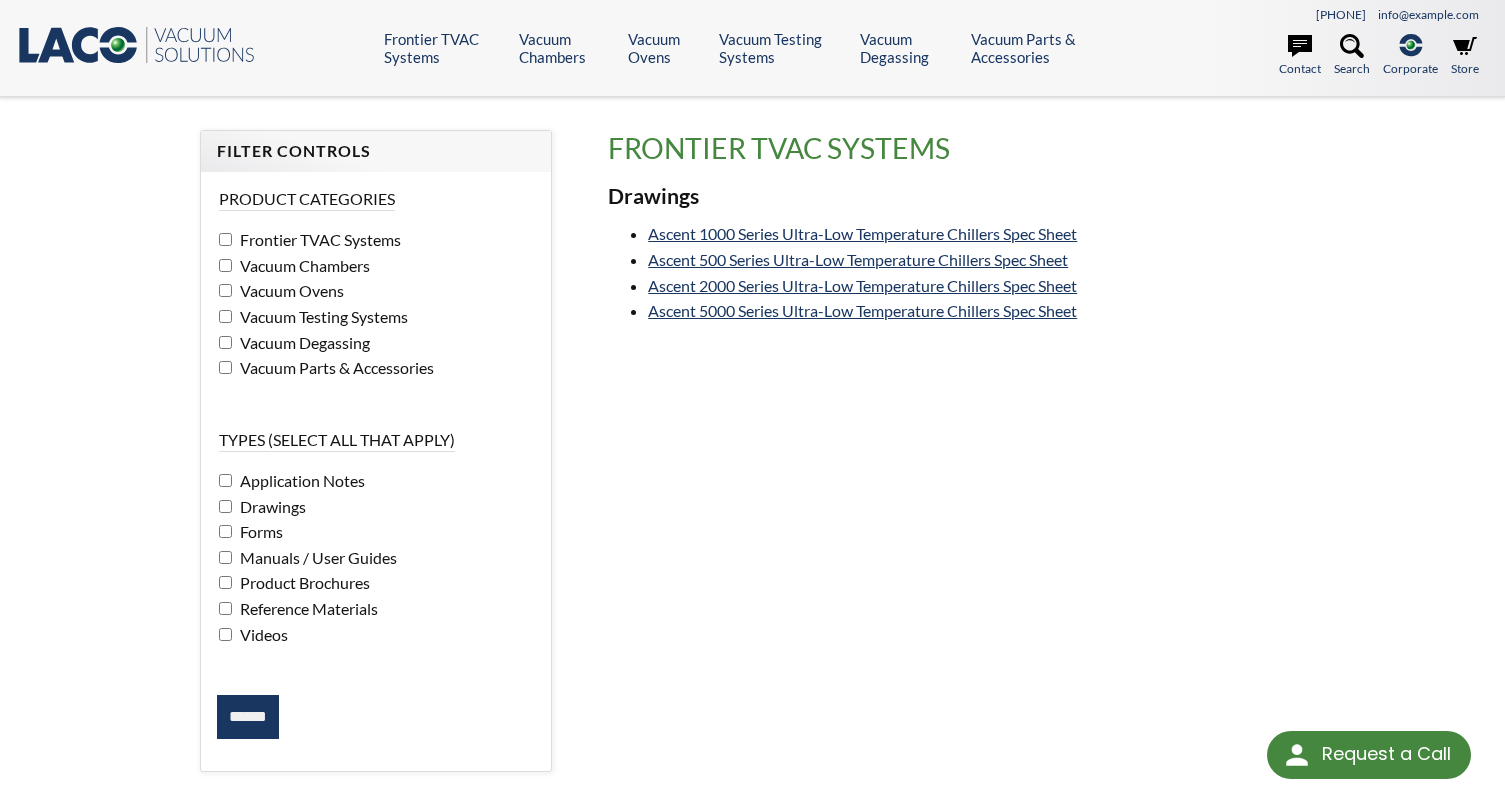 click on "Vacuum Parts & Accessories" at bounding box center [318, 239] 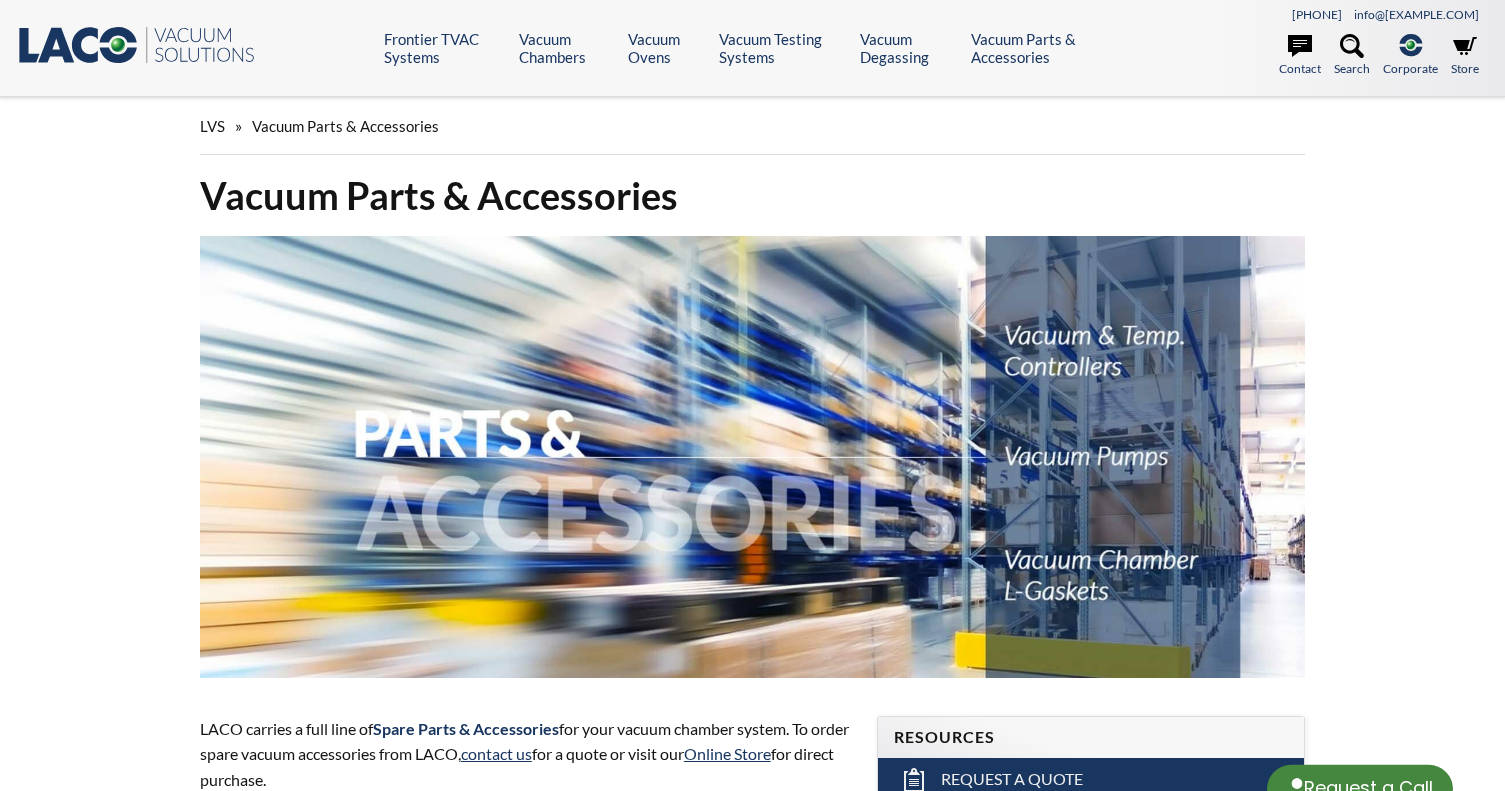 scroll, scrollTop: 0, scrollLeft: 0, axis: both 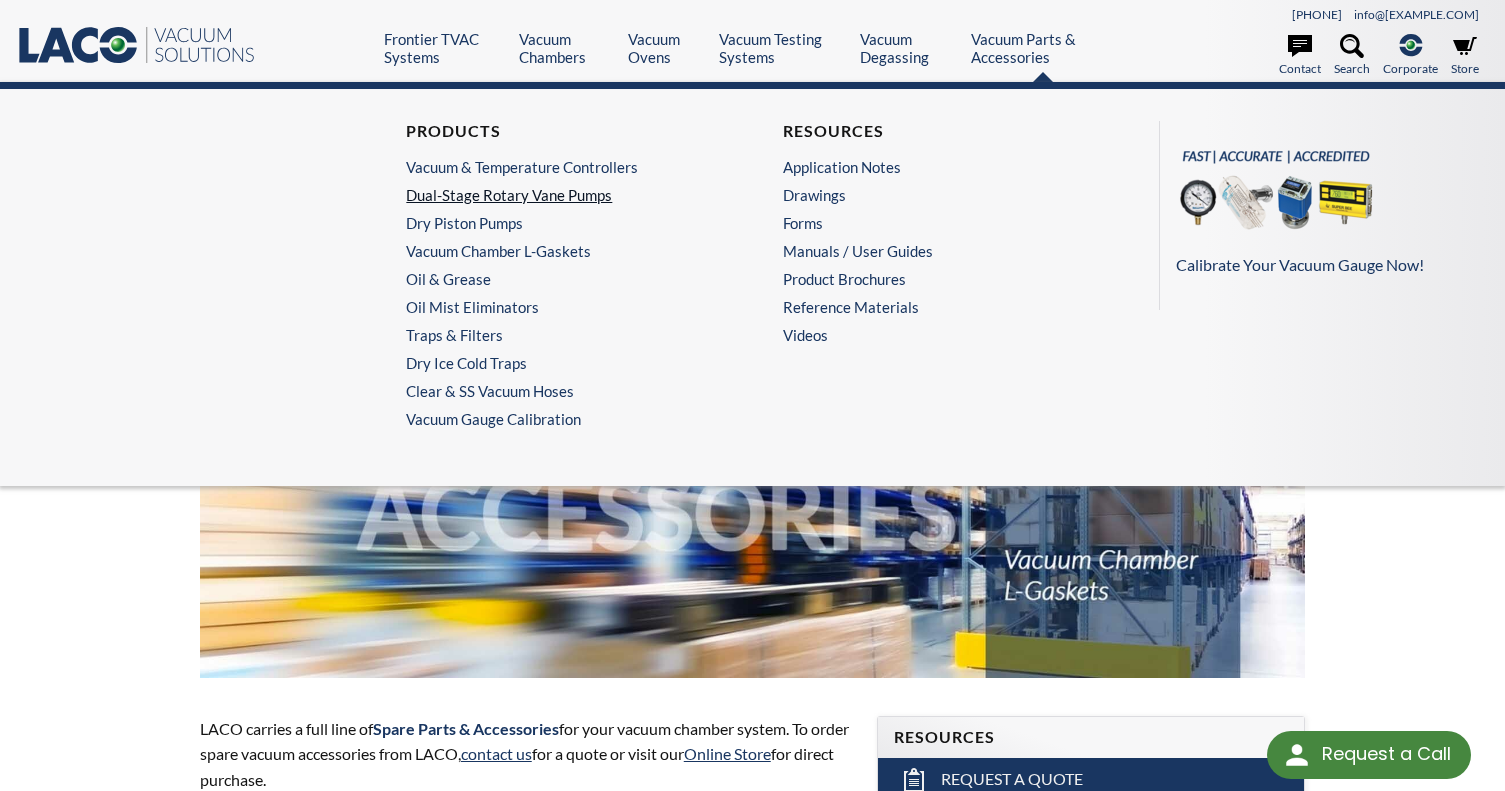 click on "Dual-Stage Rotary Vane Pumps" at bounding box center (559, 195) 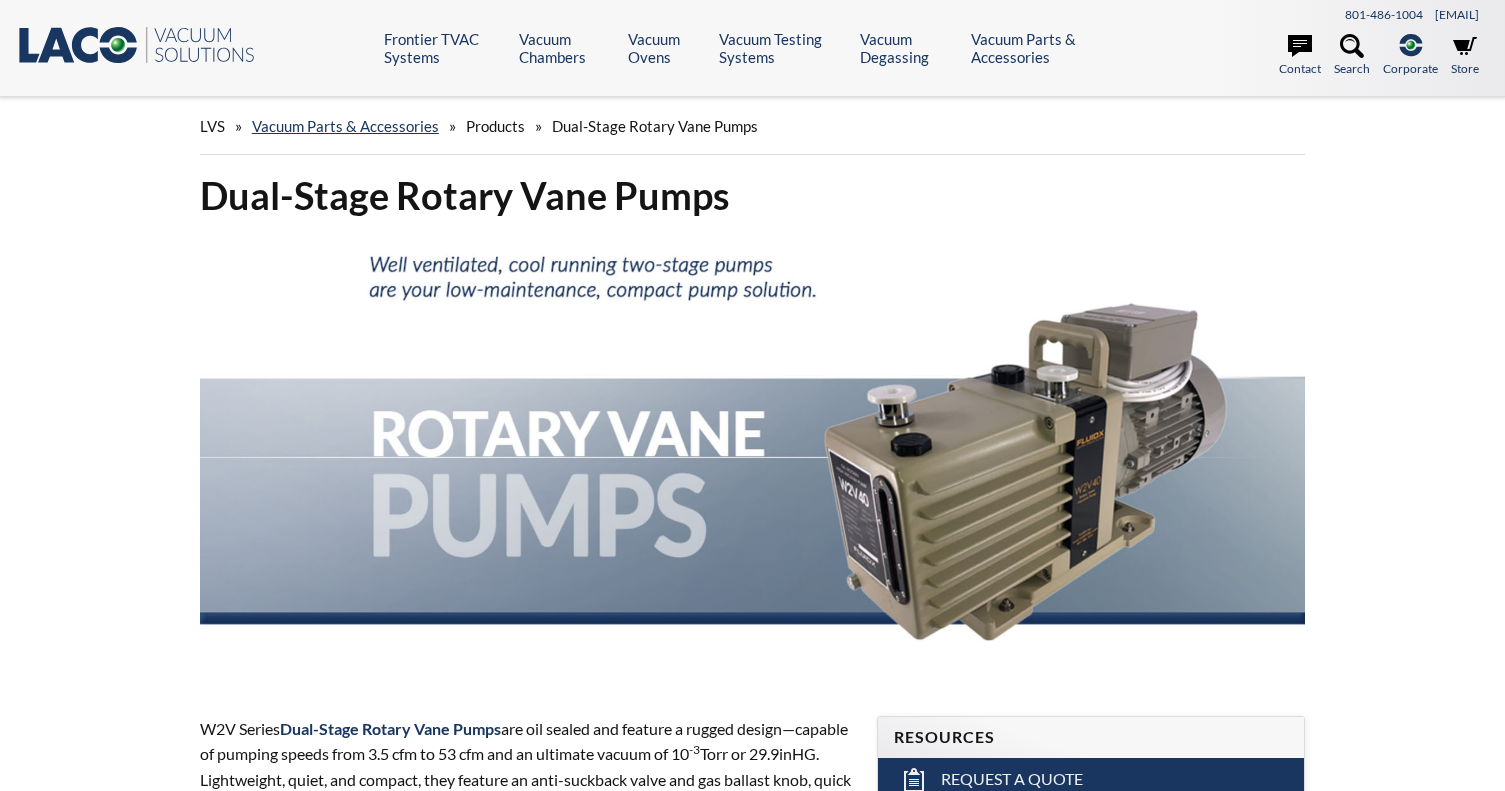 scroll, scrollTop: 0, scrollLeft: 0, axis: both 